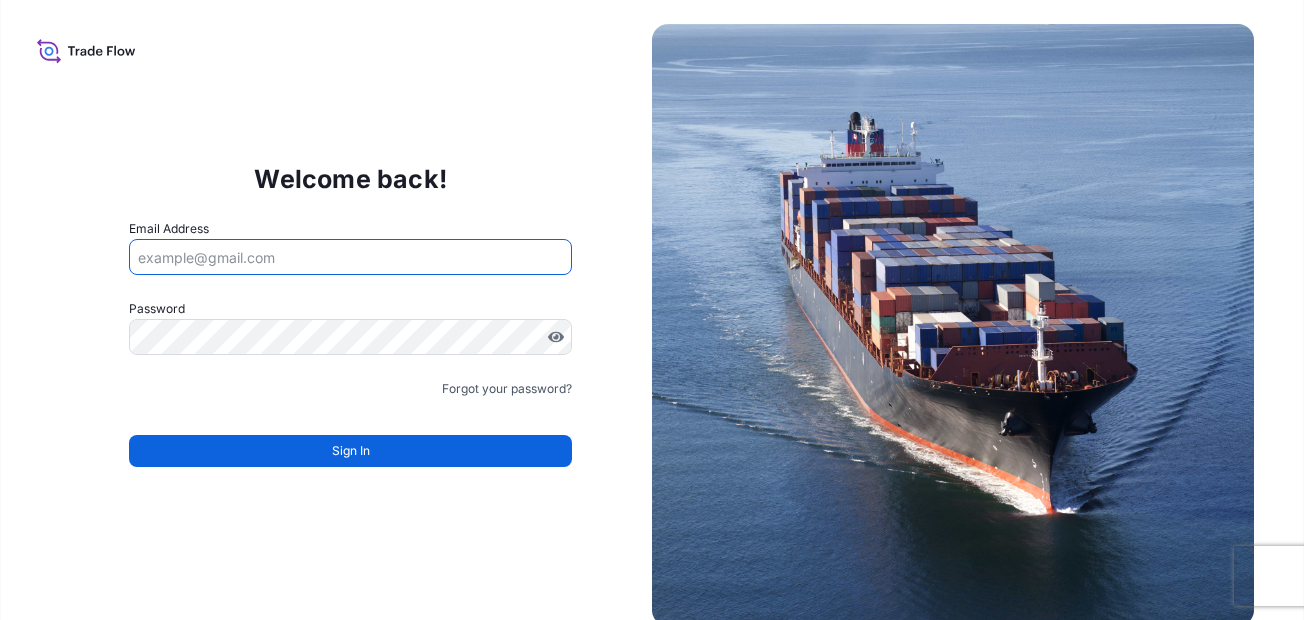 scroll, scrollTop: 0, scrollLeft: 0, axis: both 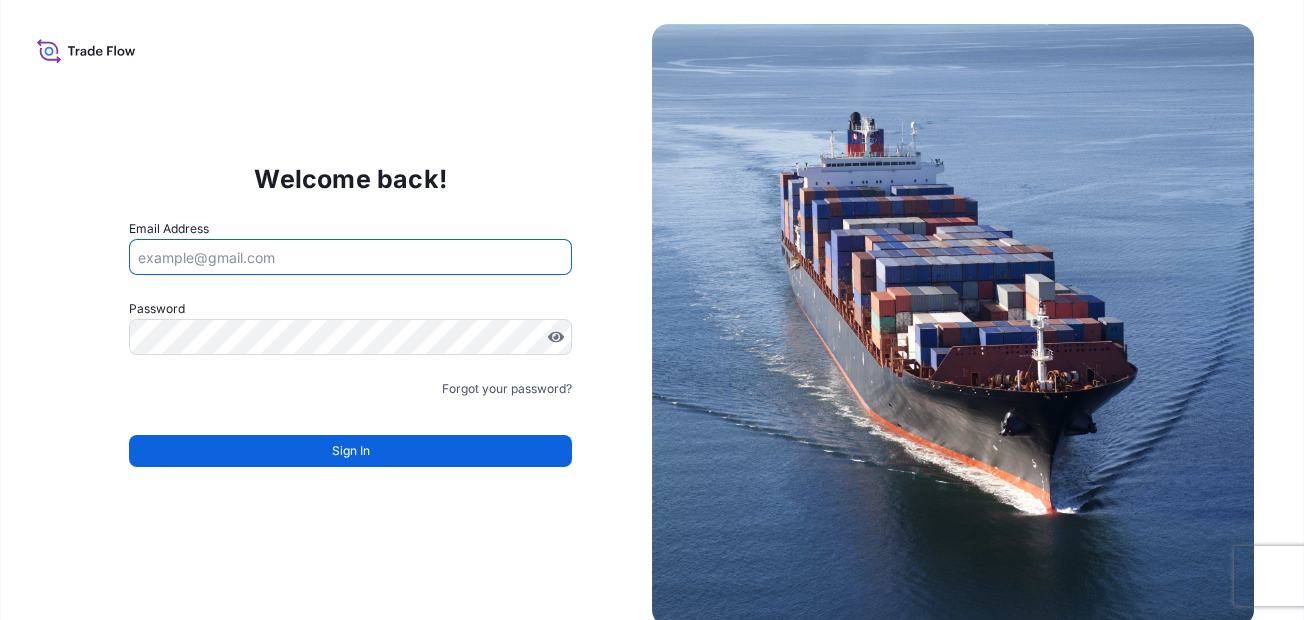 type on "[EMAIL]" 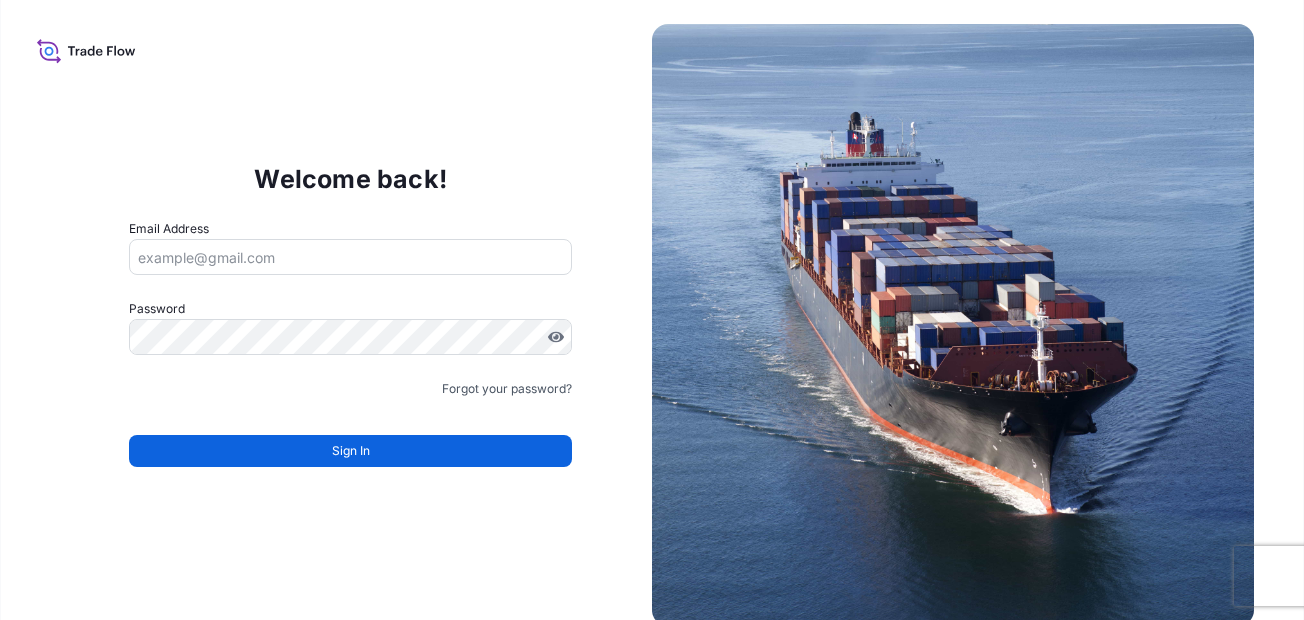 scroll, scrollTop: 0, scrollLeft: 0, axis: both 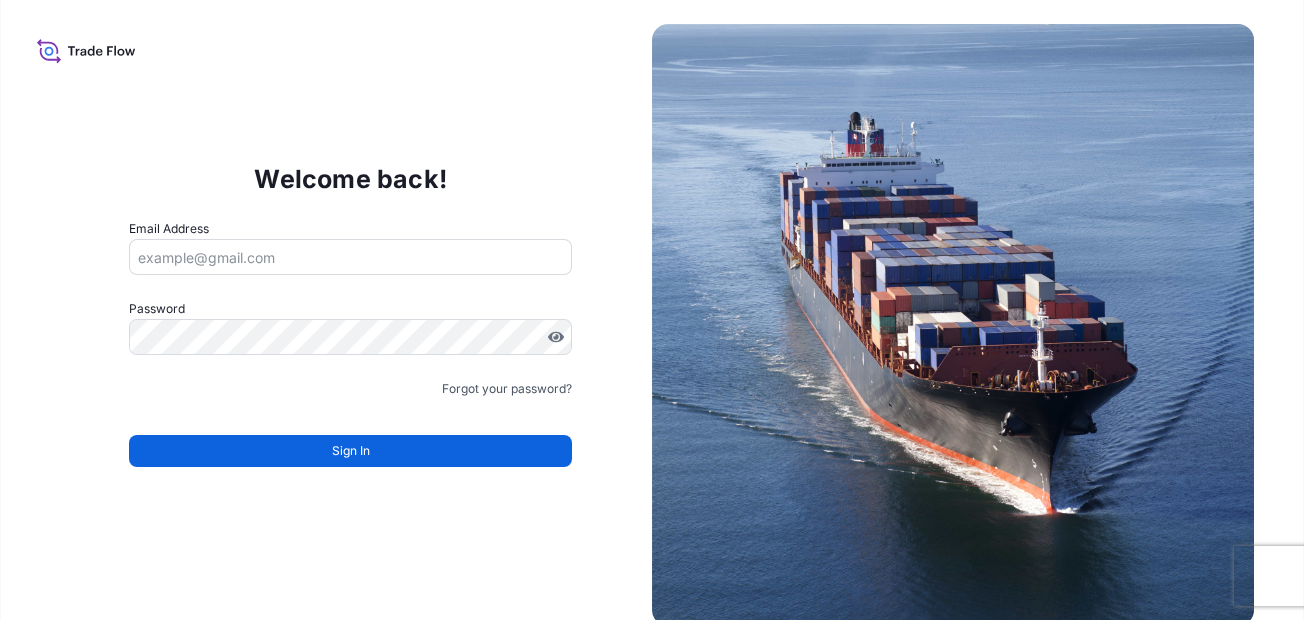 click on "Email Address" at bounding box center (350, 257) 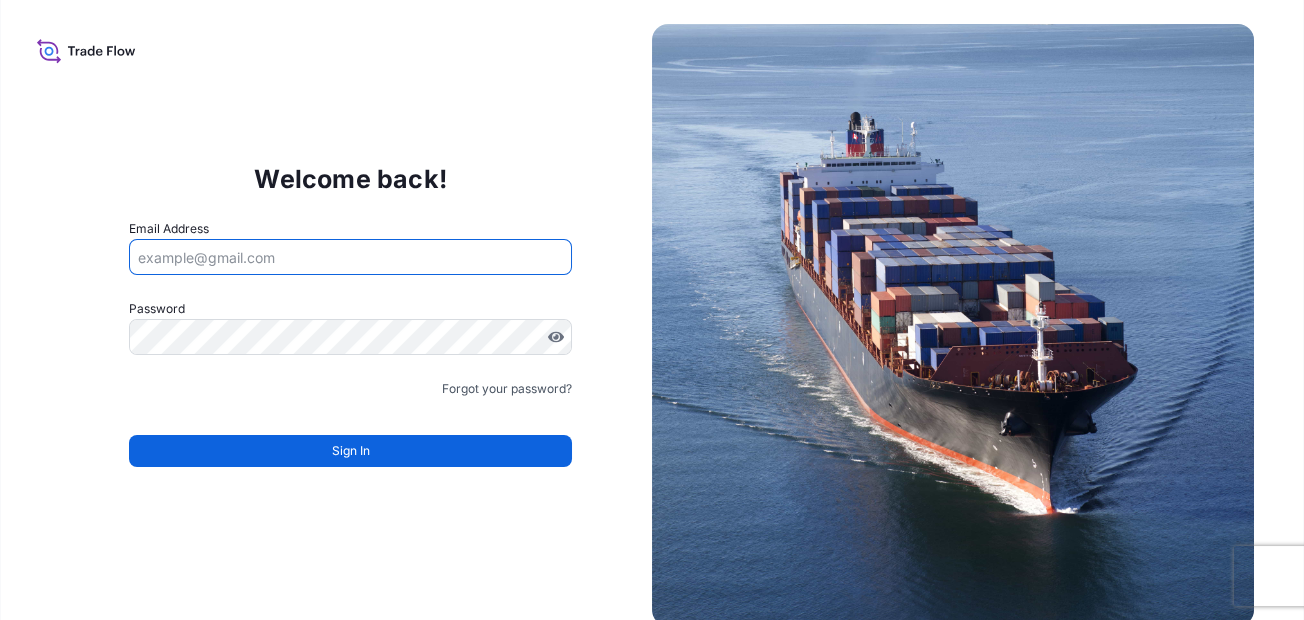 type on "[EMAIL]" 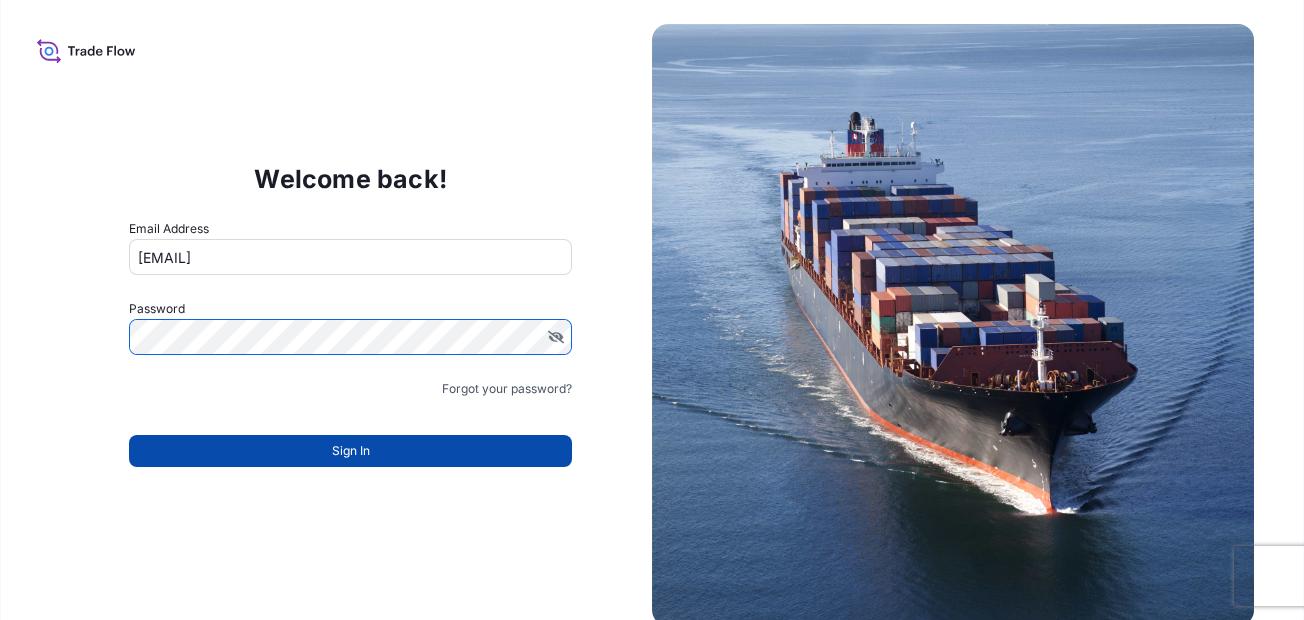 click on "Sign In" at bounding box center (351, 451) 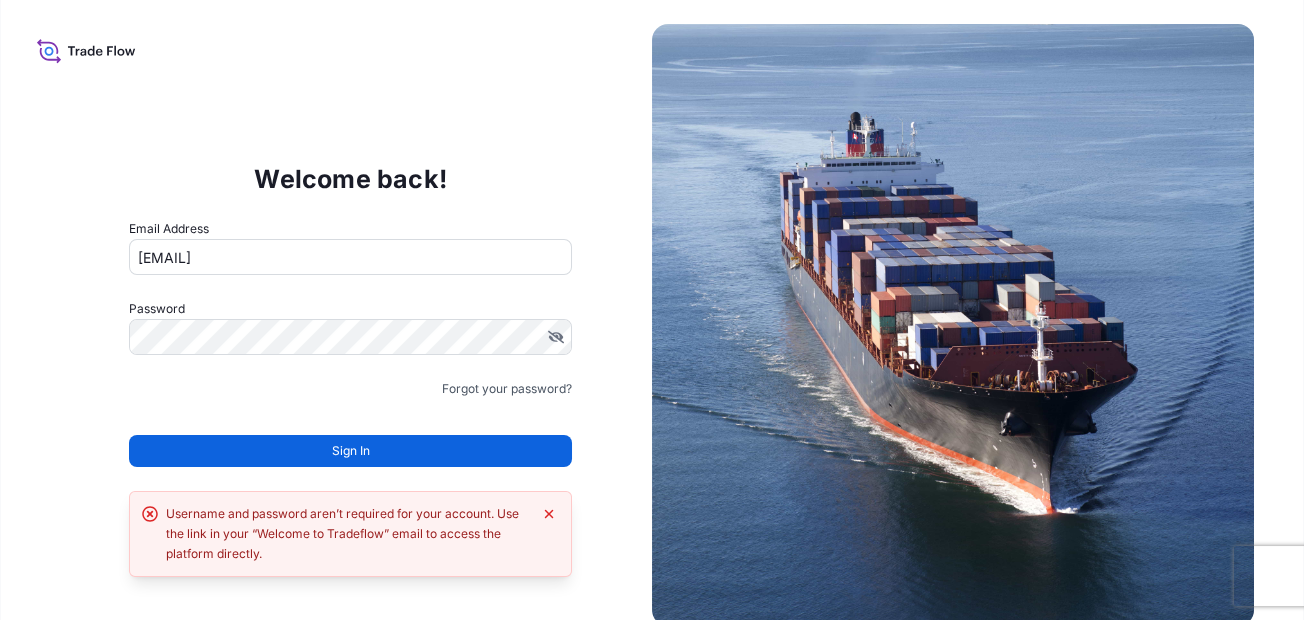 click on "Sign In" at bounding box center [351, 451] 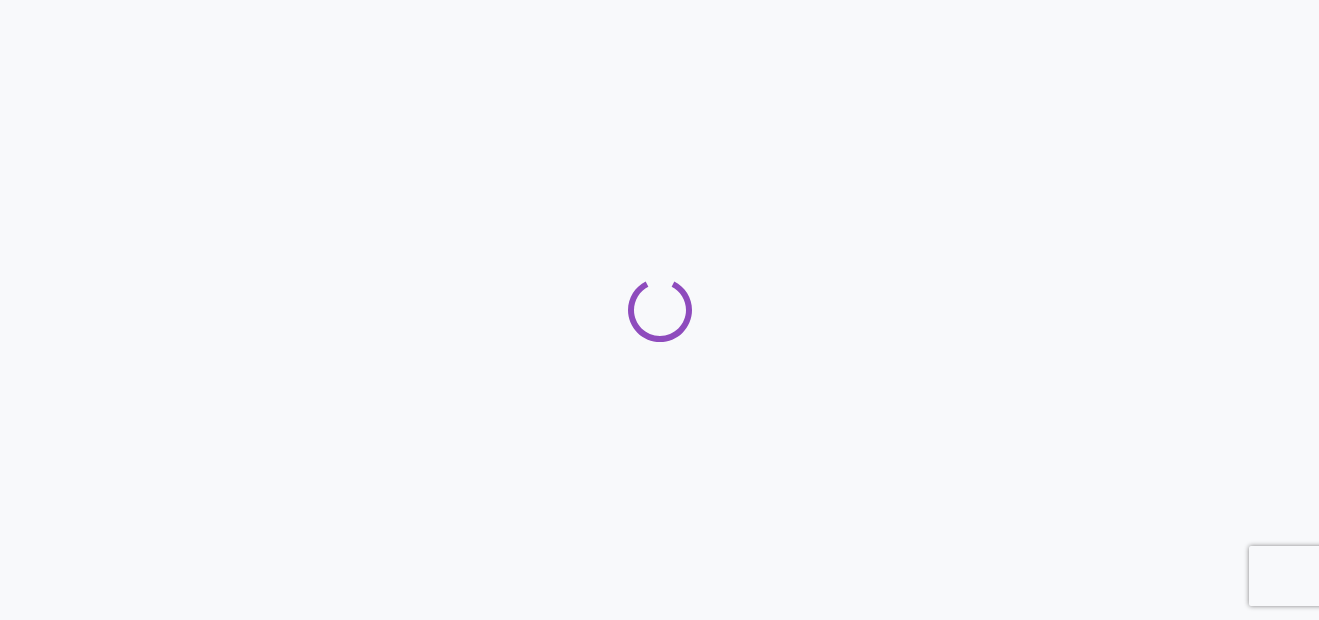 scroll, scrollTop: 0, scrollLeft: 0, axis: both 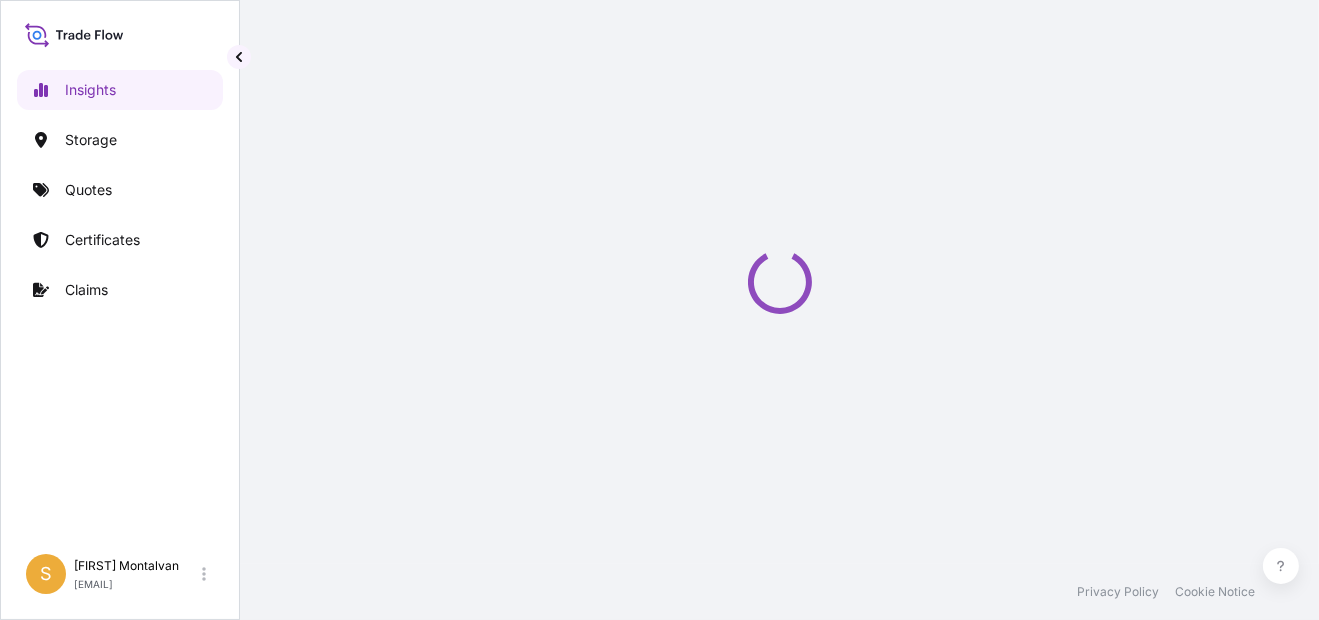 select on "2025" 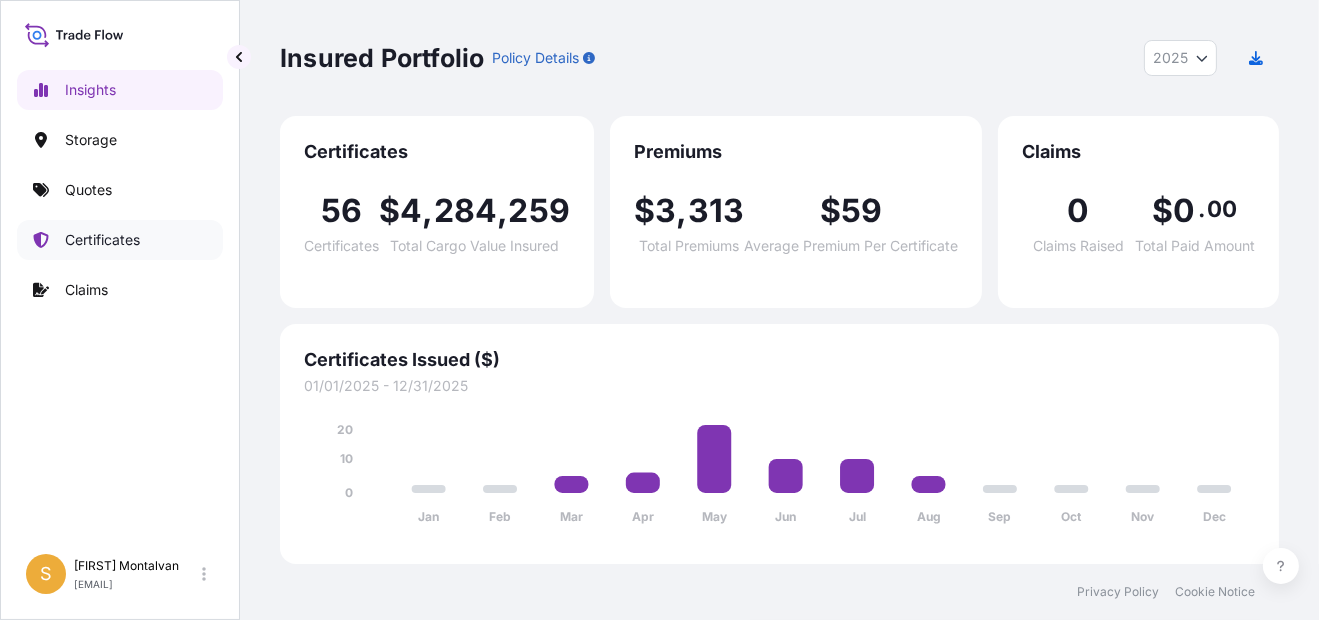 click on "Certificates" at bounding box center (102, 240) 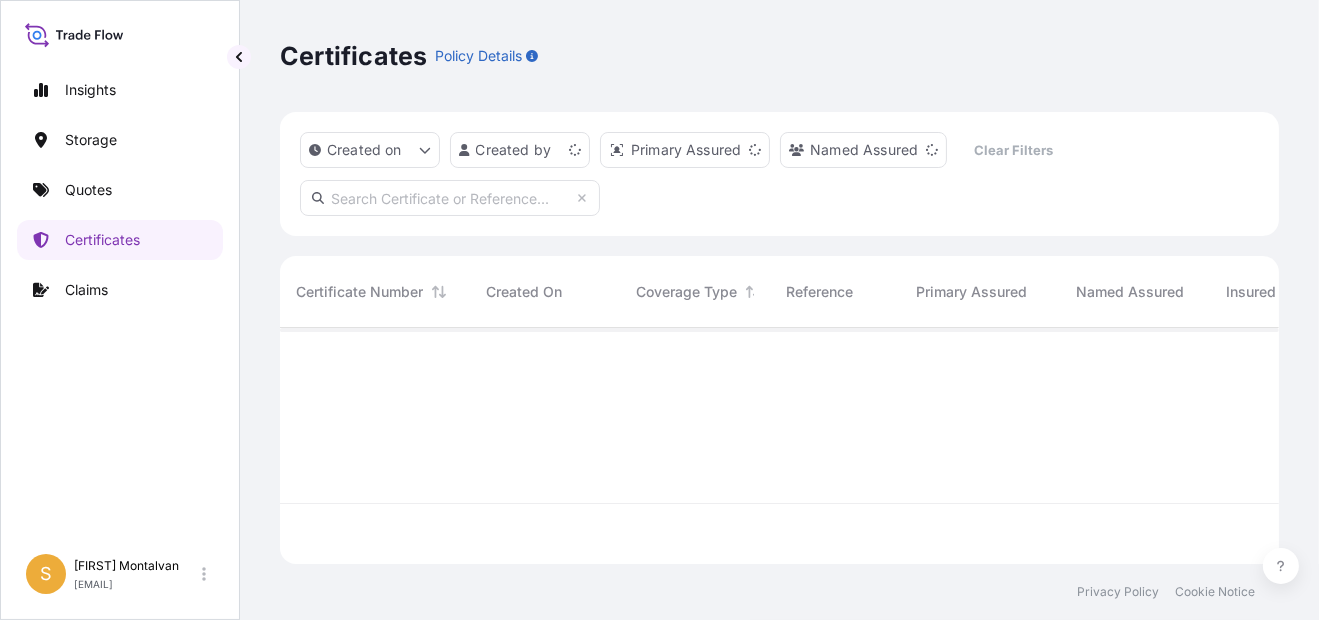 scroll, scrollTop: 17, scrollLeft: 15, axis: both 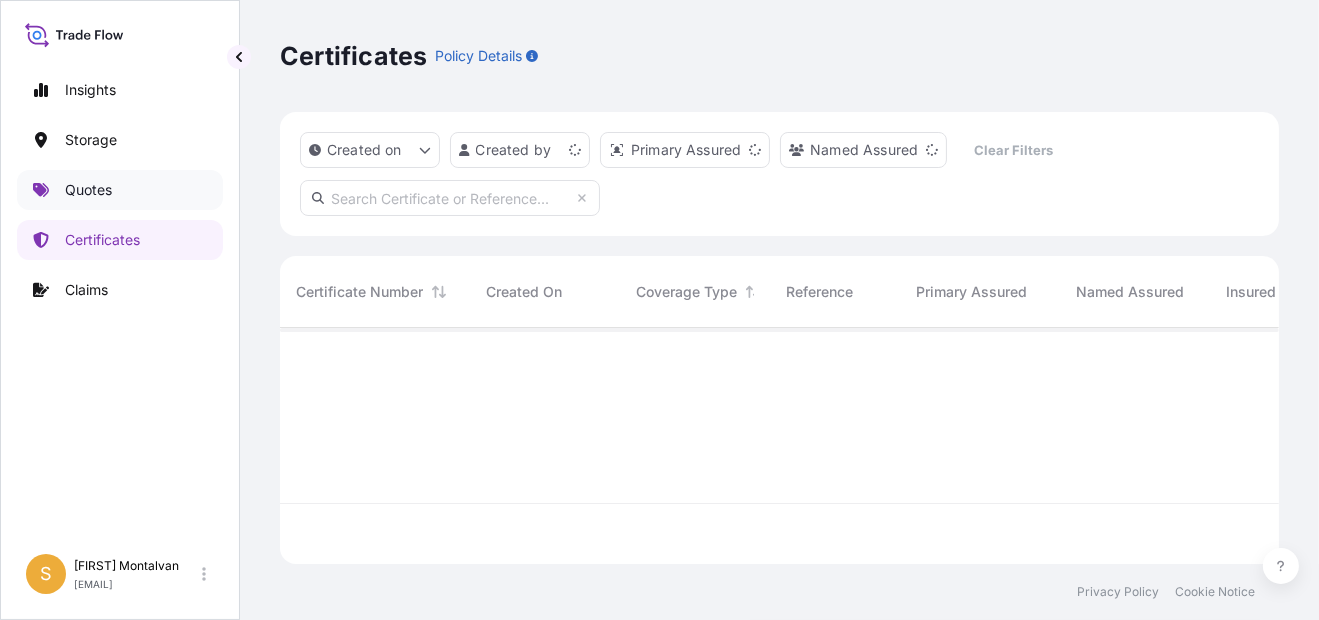 click on "Quotes" at bounding box center (120, 190) 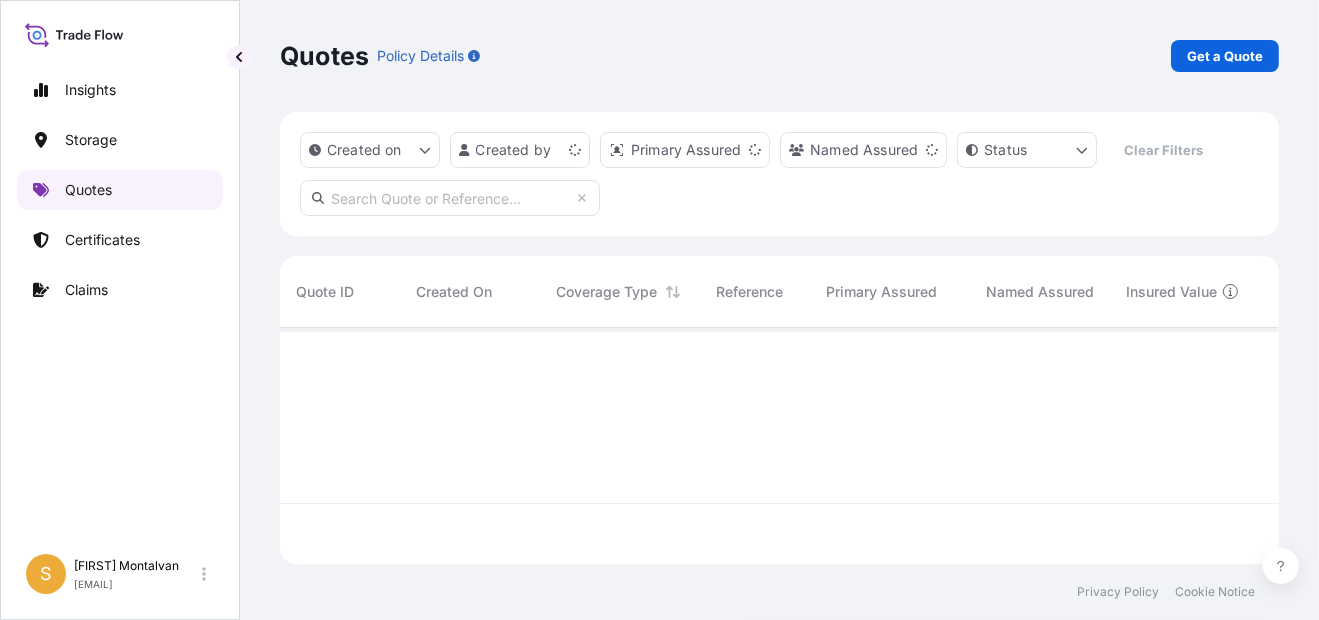 scroll, scrollTop: 17, scrollLeft: 15, axis: both 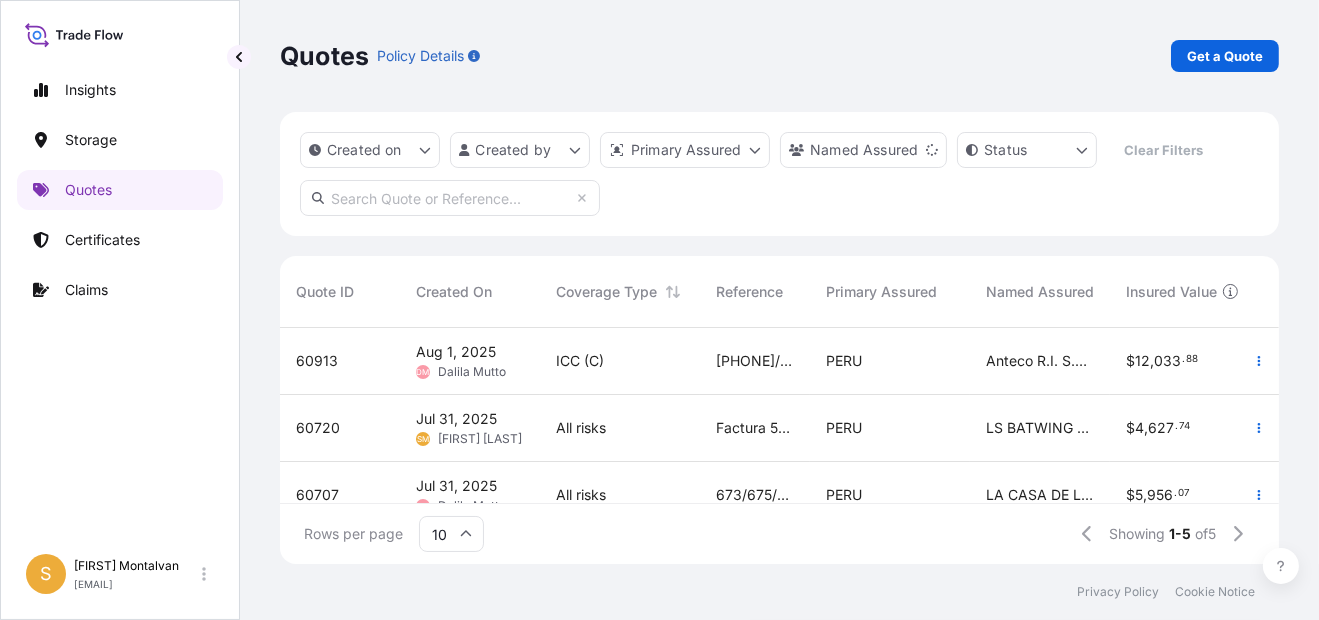 click on "60720" at bounding box center [318, 428] 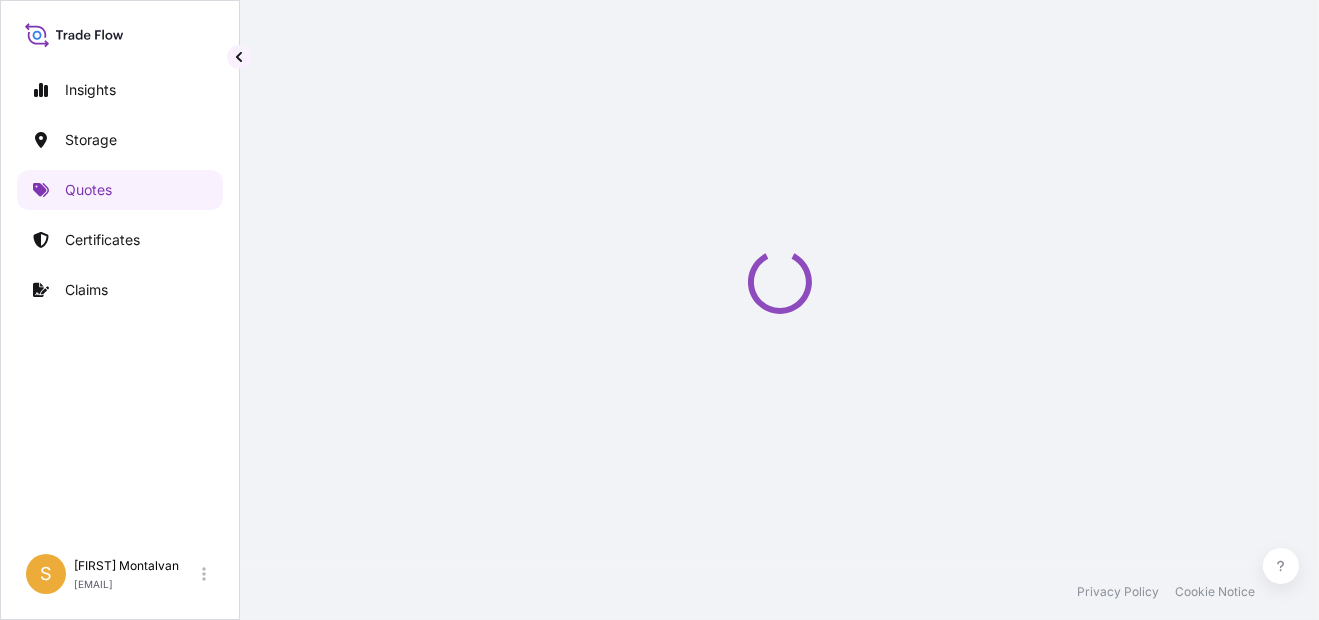 select on "Water" 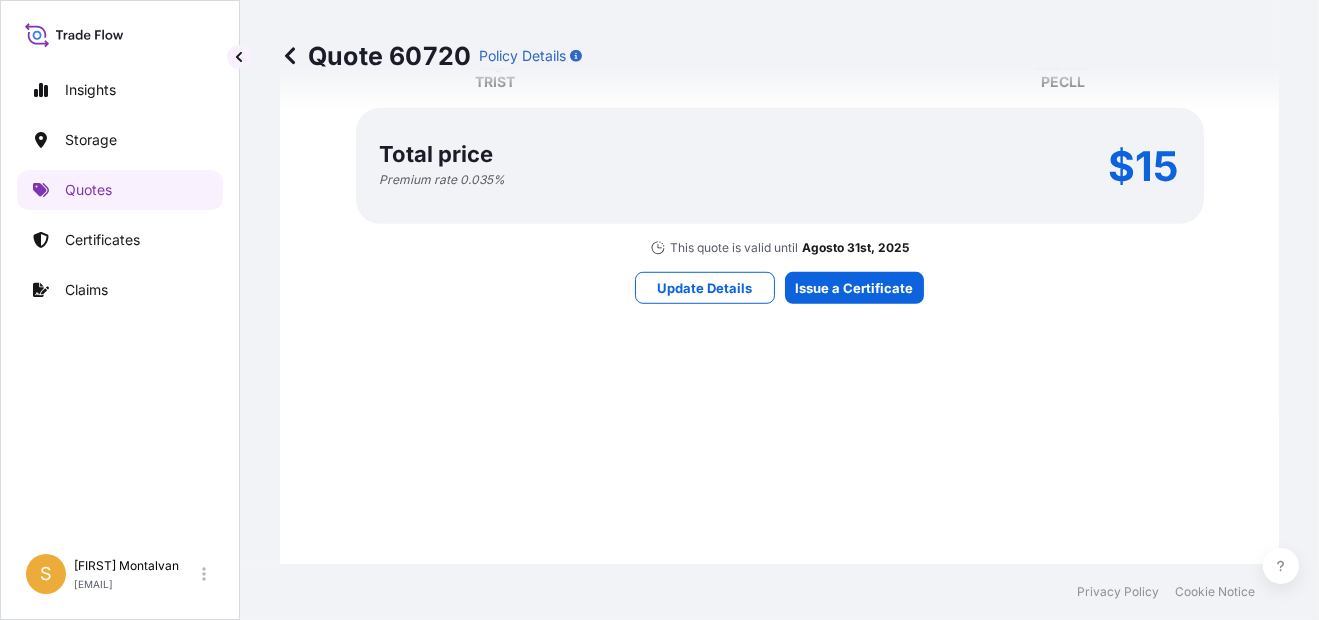 scroll, scrollTop: 1799, scrollLeft: 0, axis: vertical 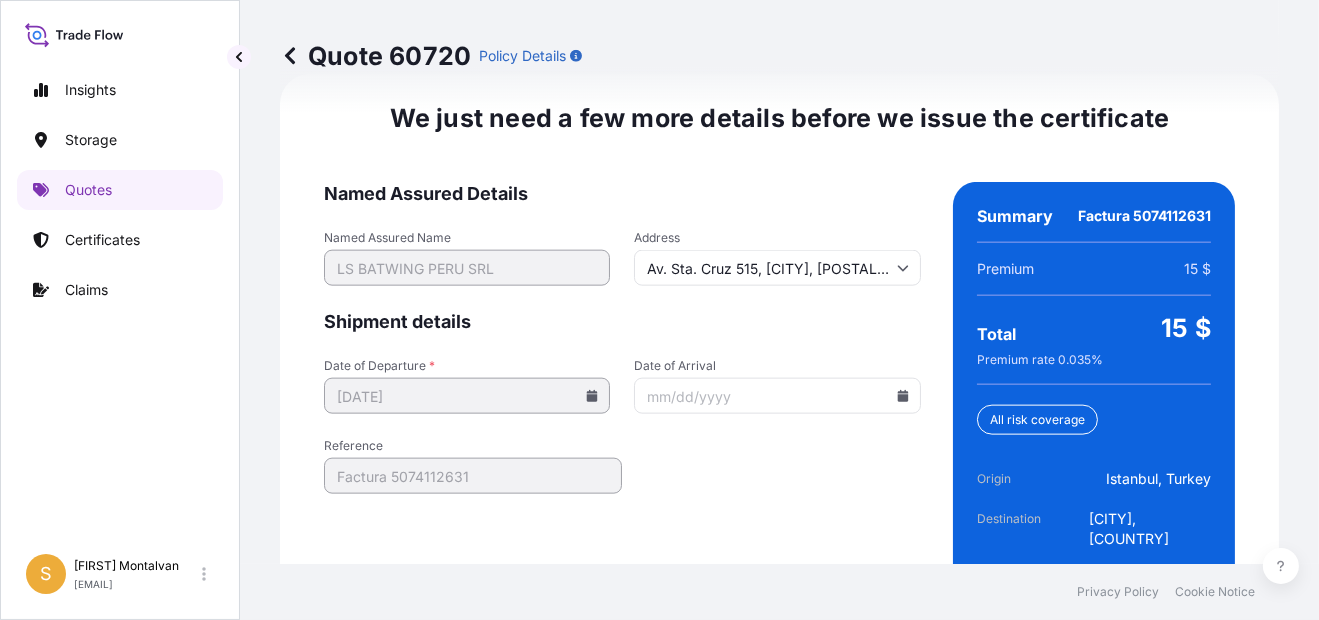 click 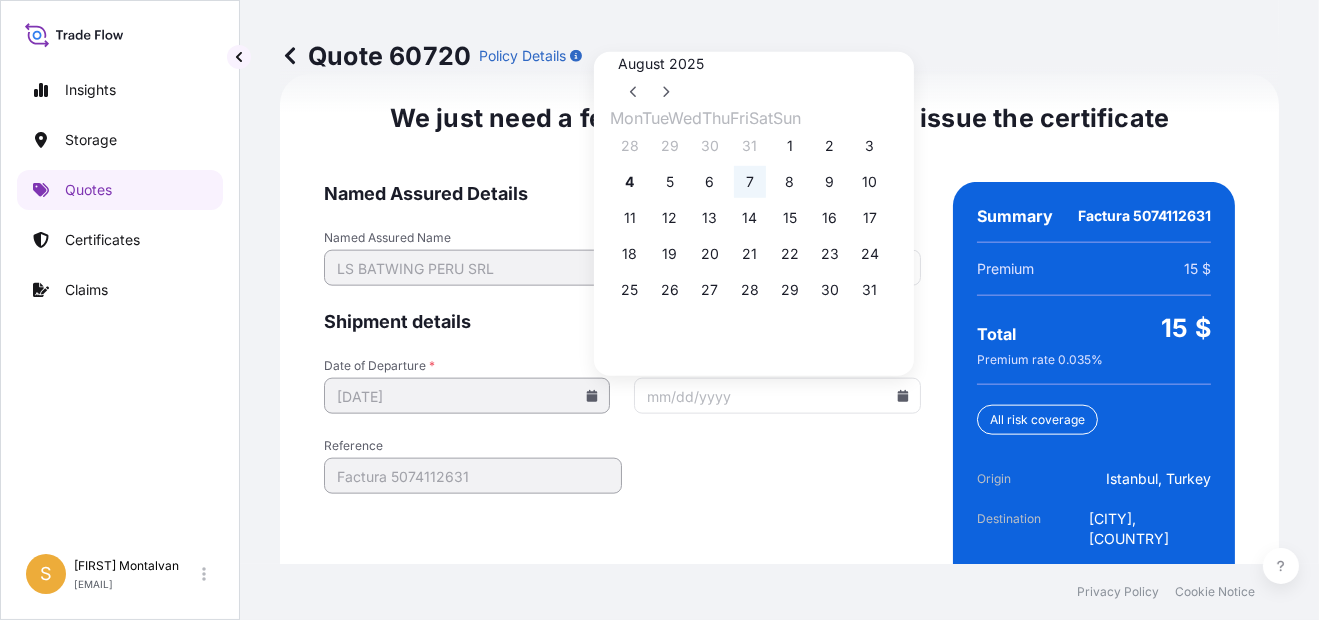click on "7" at bounding box center [750, 182] 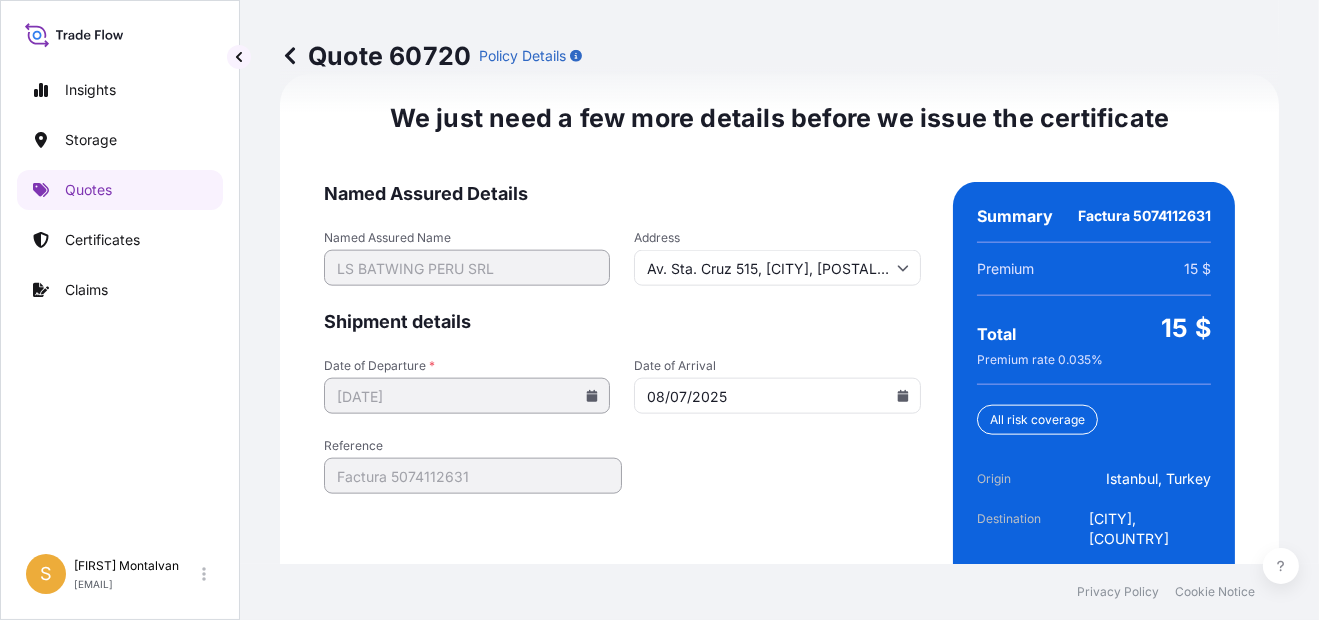 click on "Named Assured Details Named Assured Name   LS BATWING PERU SRL Address   Av. Sta. Cruz 515, [CITY], [POSTAL_CODE], [COUNTRY] Shipment details Date of Departure   * [DATE] Date of Arrival   [DATE] Reference   Factura 5074112631 Create Certificate" at bounding box center (622, 407) 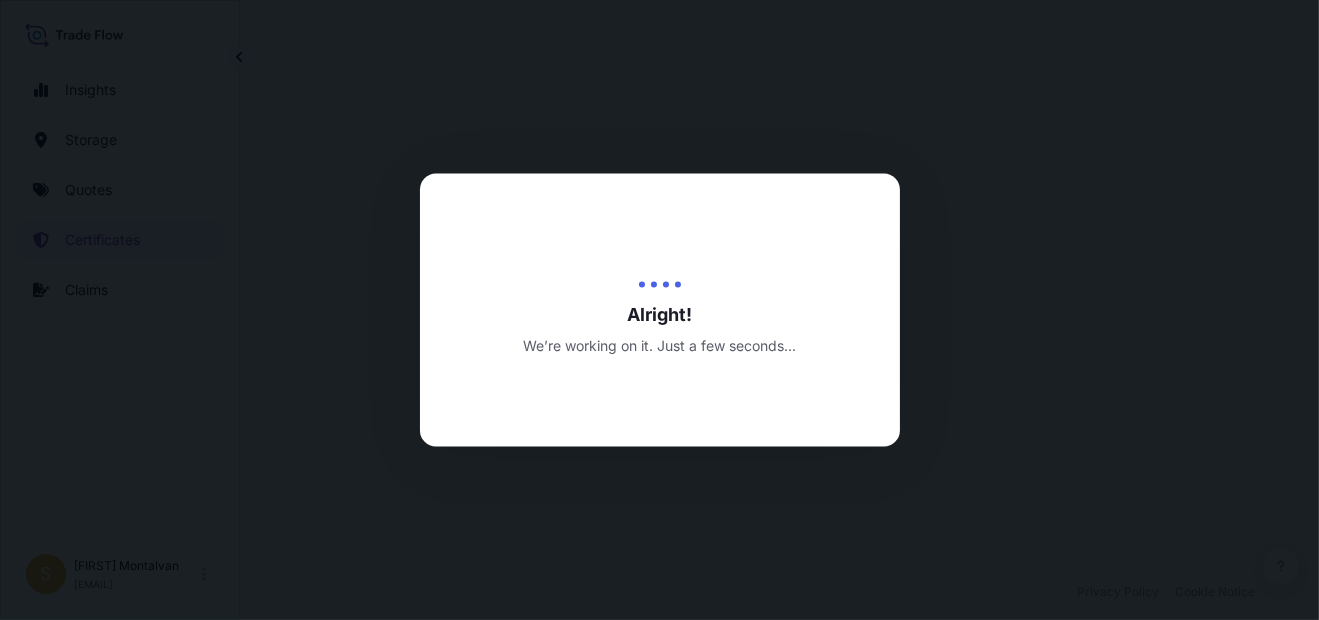 scroll, scrollTop: 0, scrollLeft: 0, axis: both 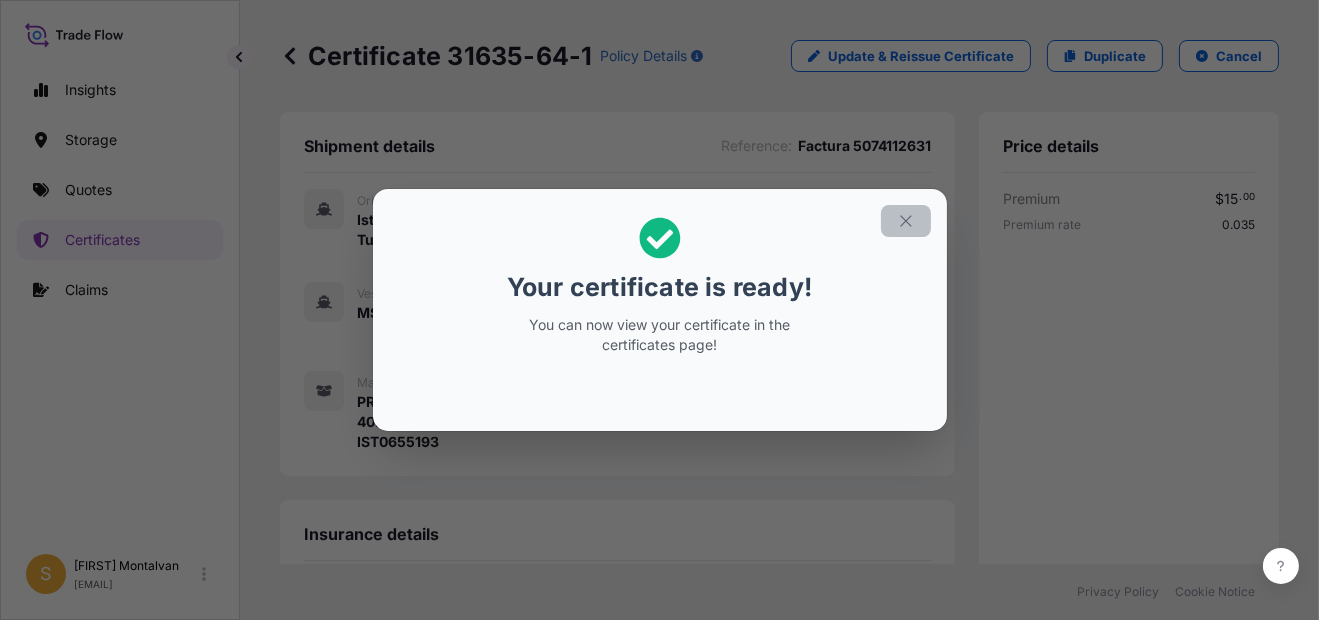 click 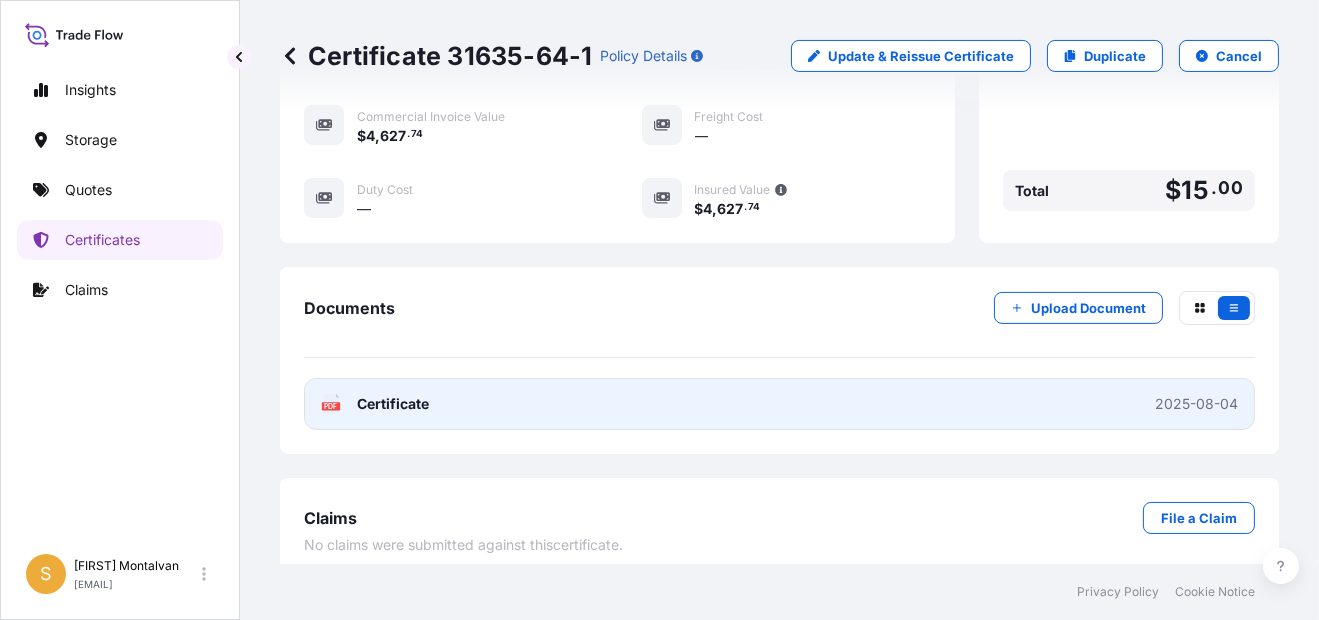 scroll, scrollTop: 662, scrollLeft: 0, axis: vertical 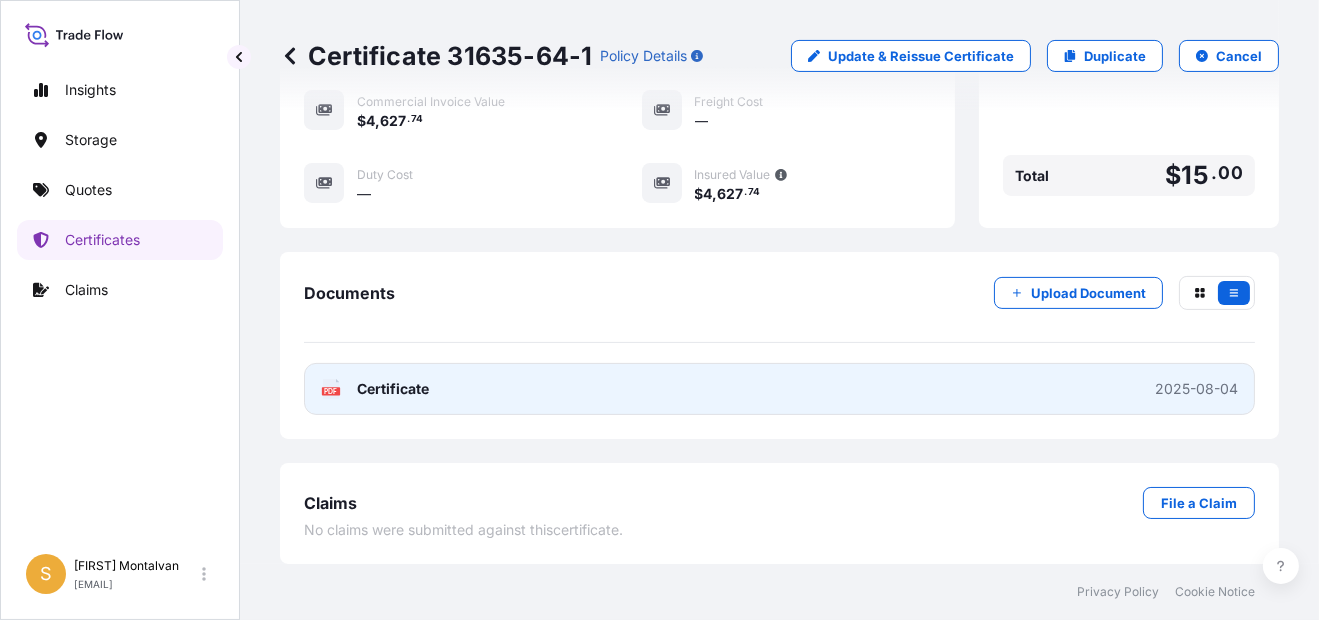click on "PDF Certificate 2025-08-04" at bounding box center [779, 389] 